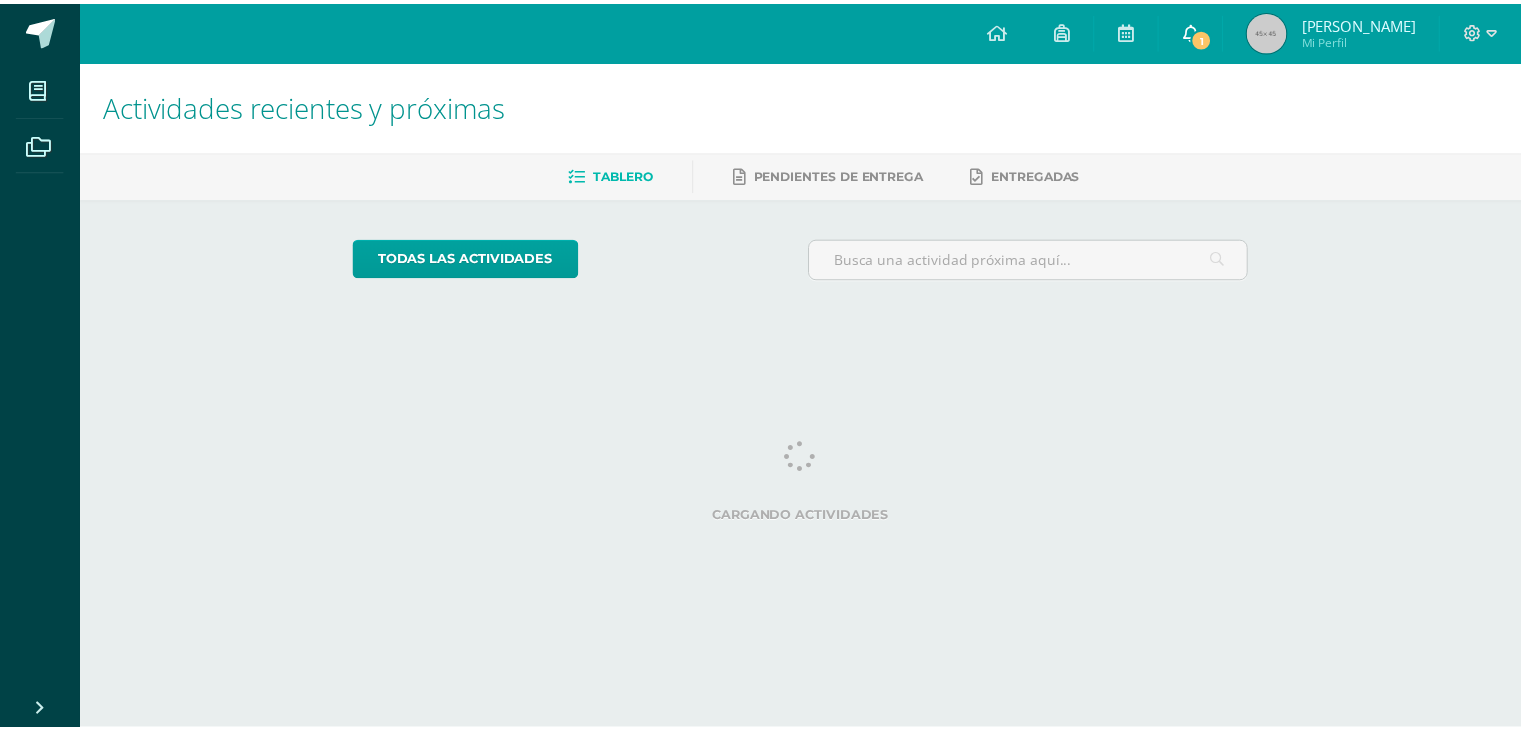 scroll, scrollTop: 0, scrollLeft: 0, axis: both 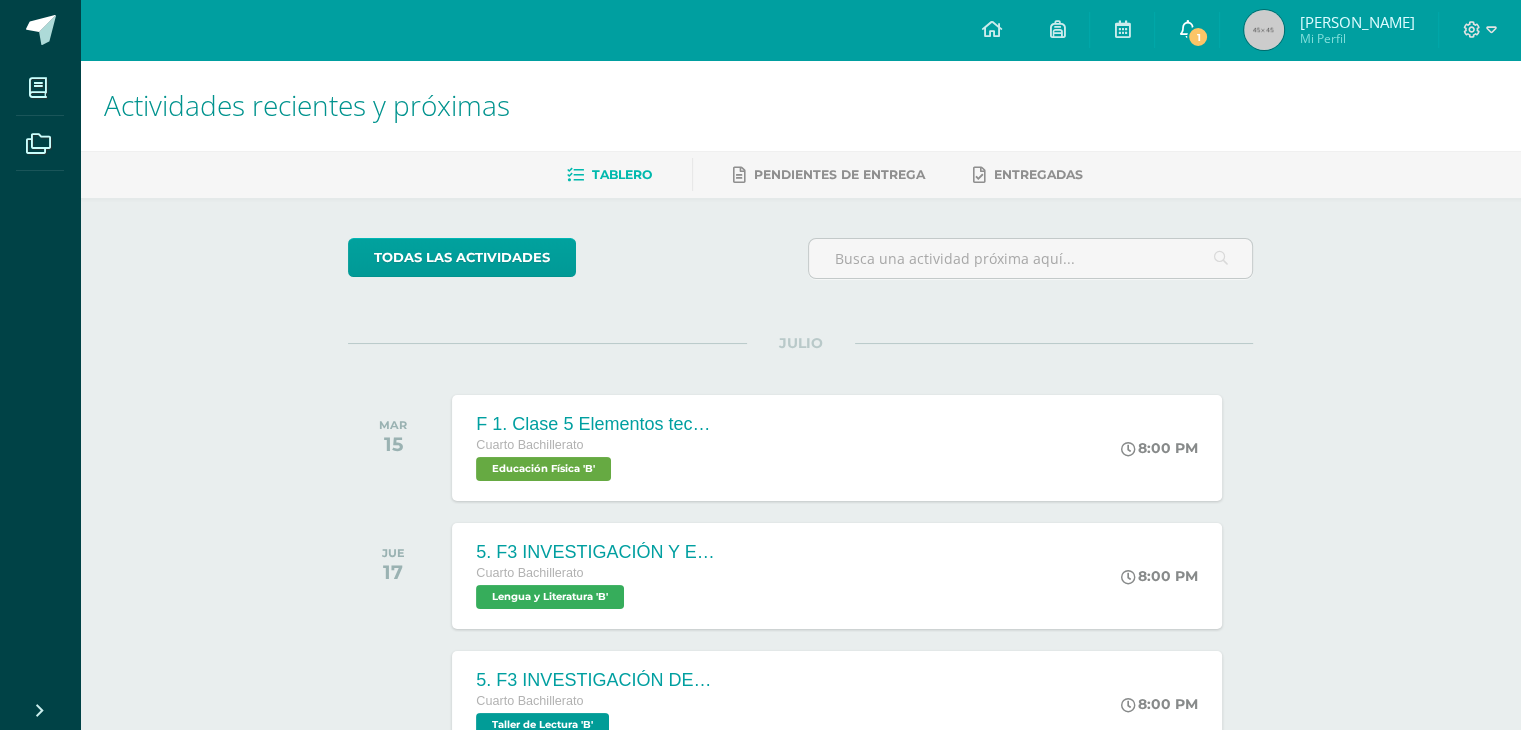 click on "1" at bounding box center (1198, 37) 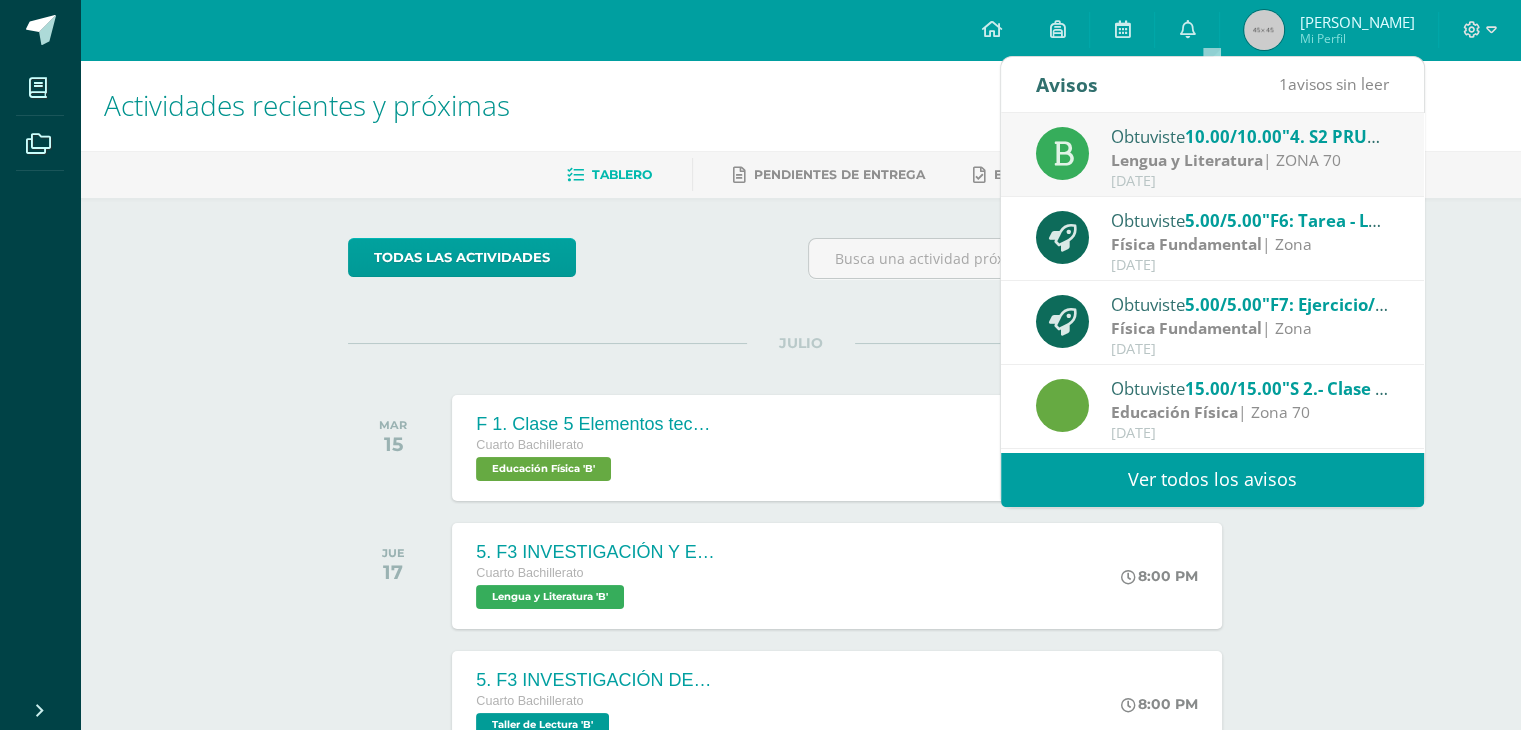 click on "[DATE]" at bounding box center (1250, 181) 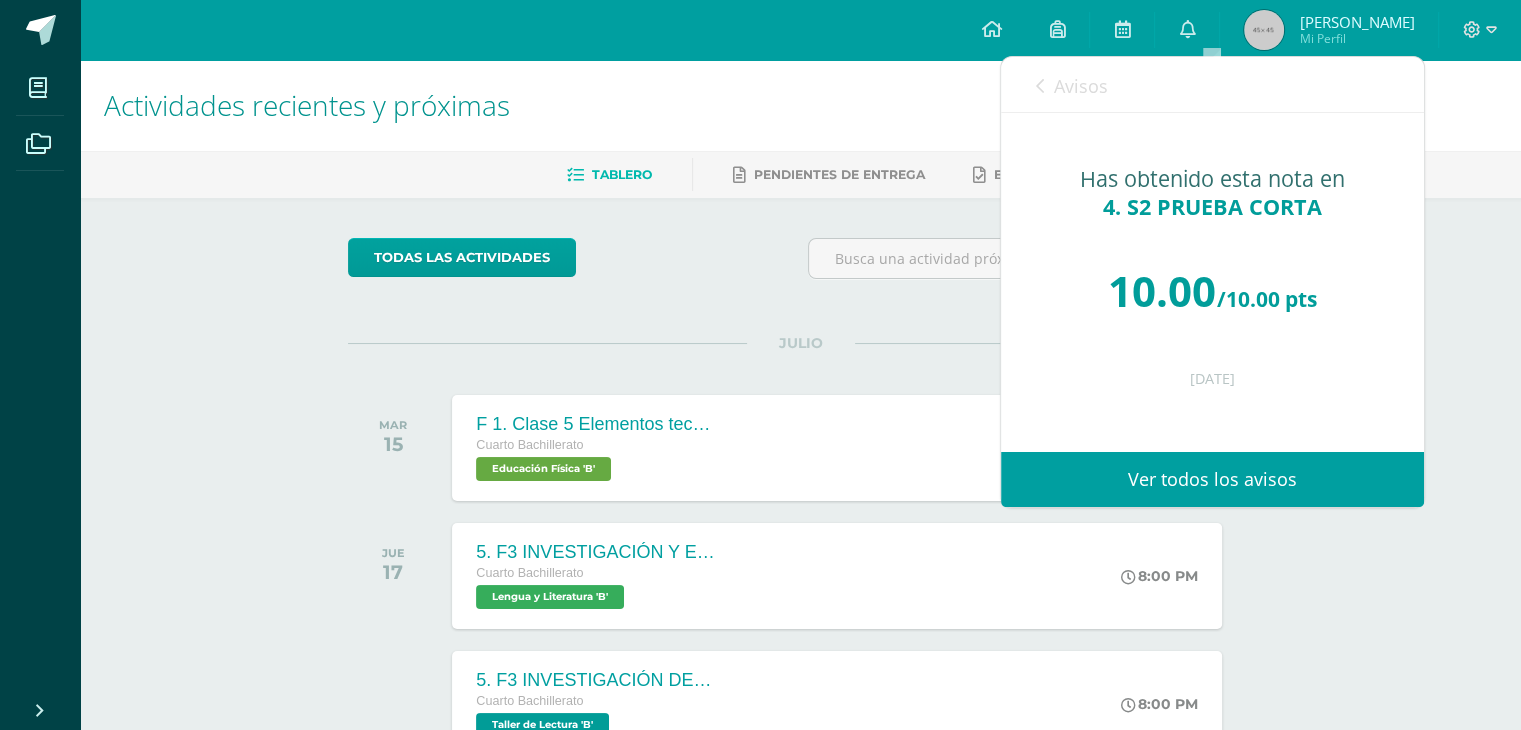 click on "Avisos" at bounding box center (1081, 86) 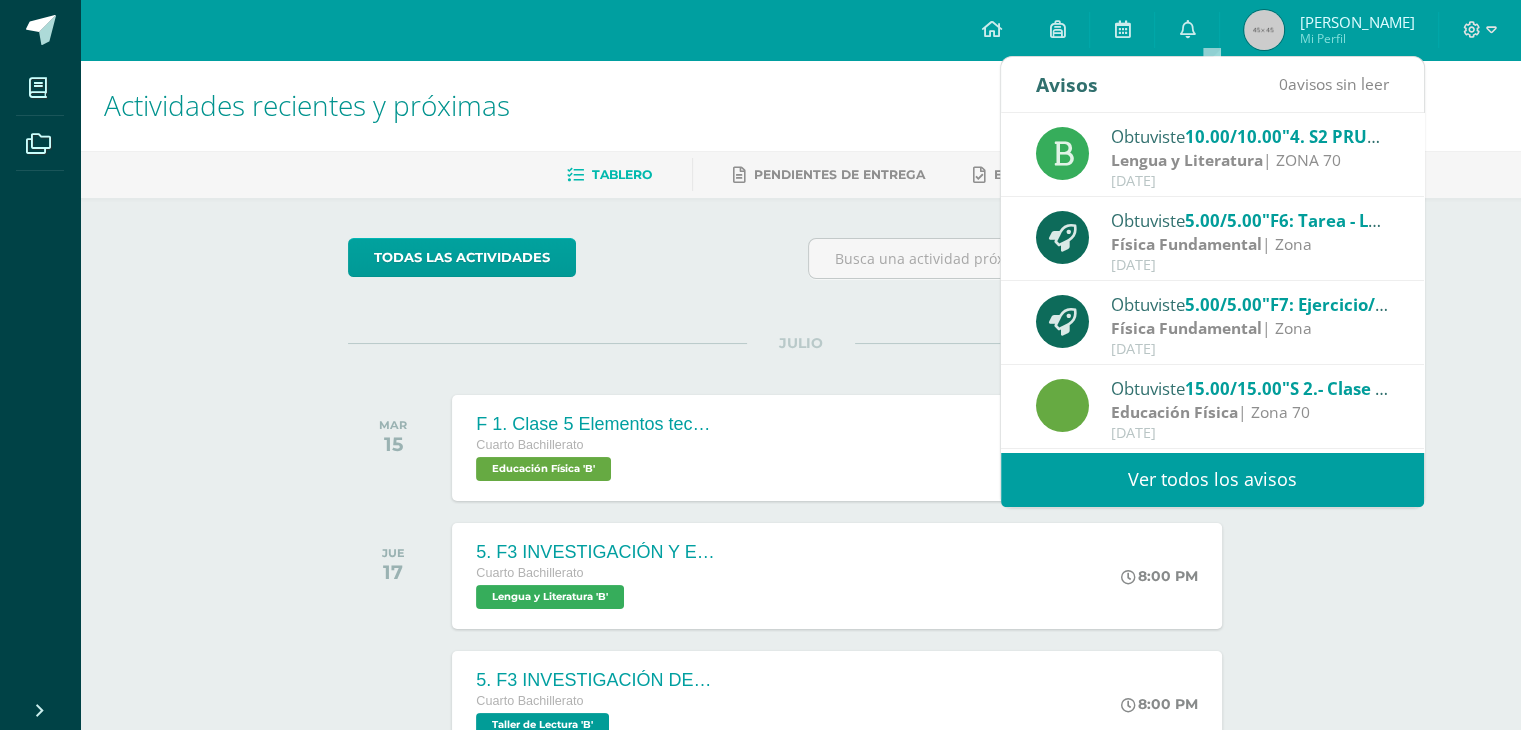 click on "Actividades recientes y próximas
Tablero
Pendientes de entrega
Entregadas
todas las Actividades
No tienes actividades
Échale un vistazo a los demás períodos o  sal y disfruta del sol
JULIO
MAR
15
F  1.  Clase 5 Elementos tecnicos del salto para  el remate
Cuarto Bachillerato
Educación Física 'B'" at bounding box center (800, 663) 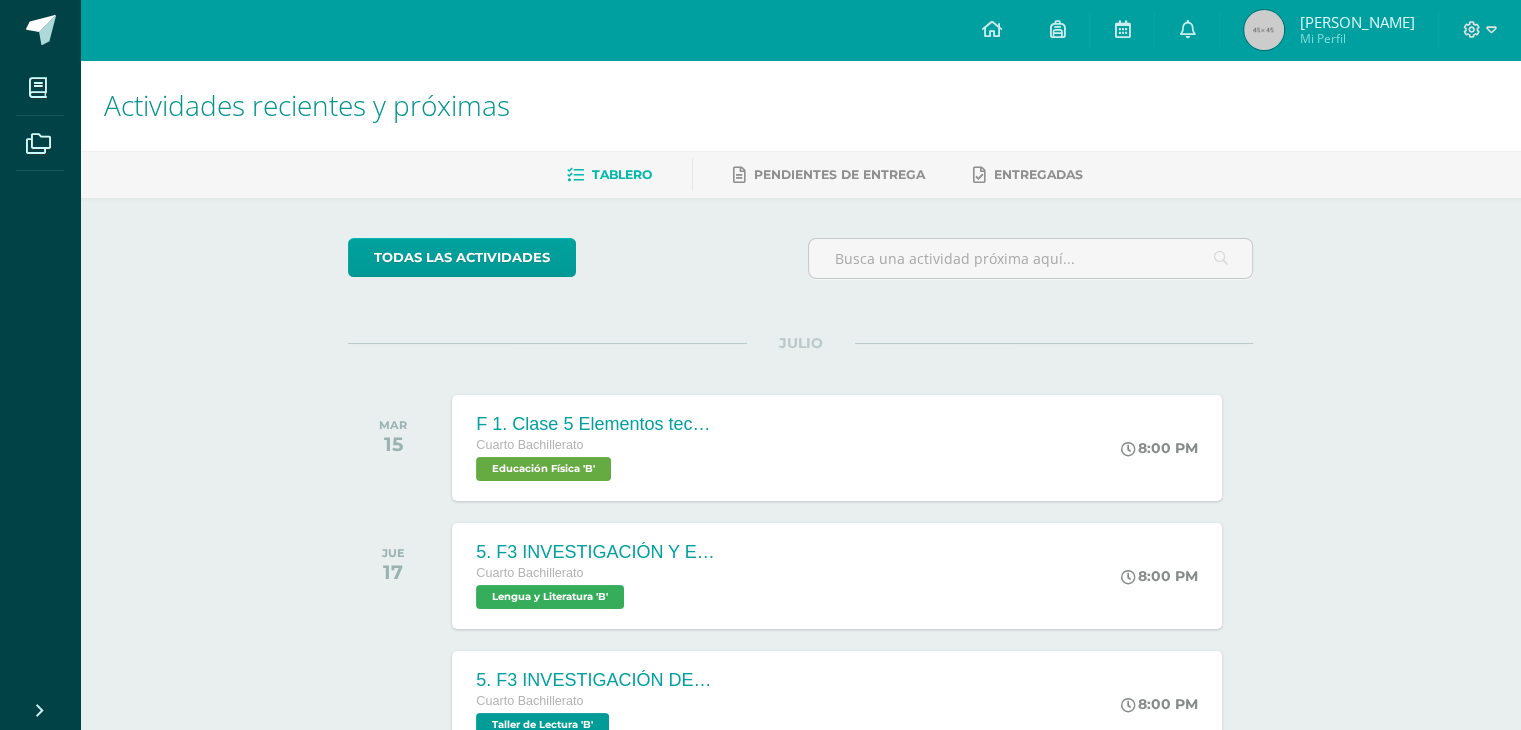 click on "[PERSON_NAME]" at bounding box center (1356, 22) 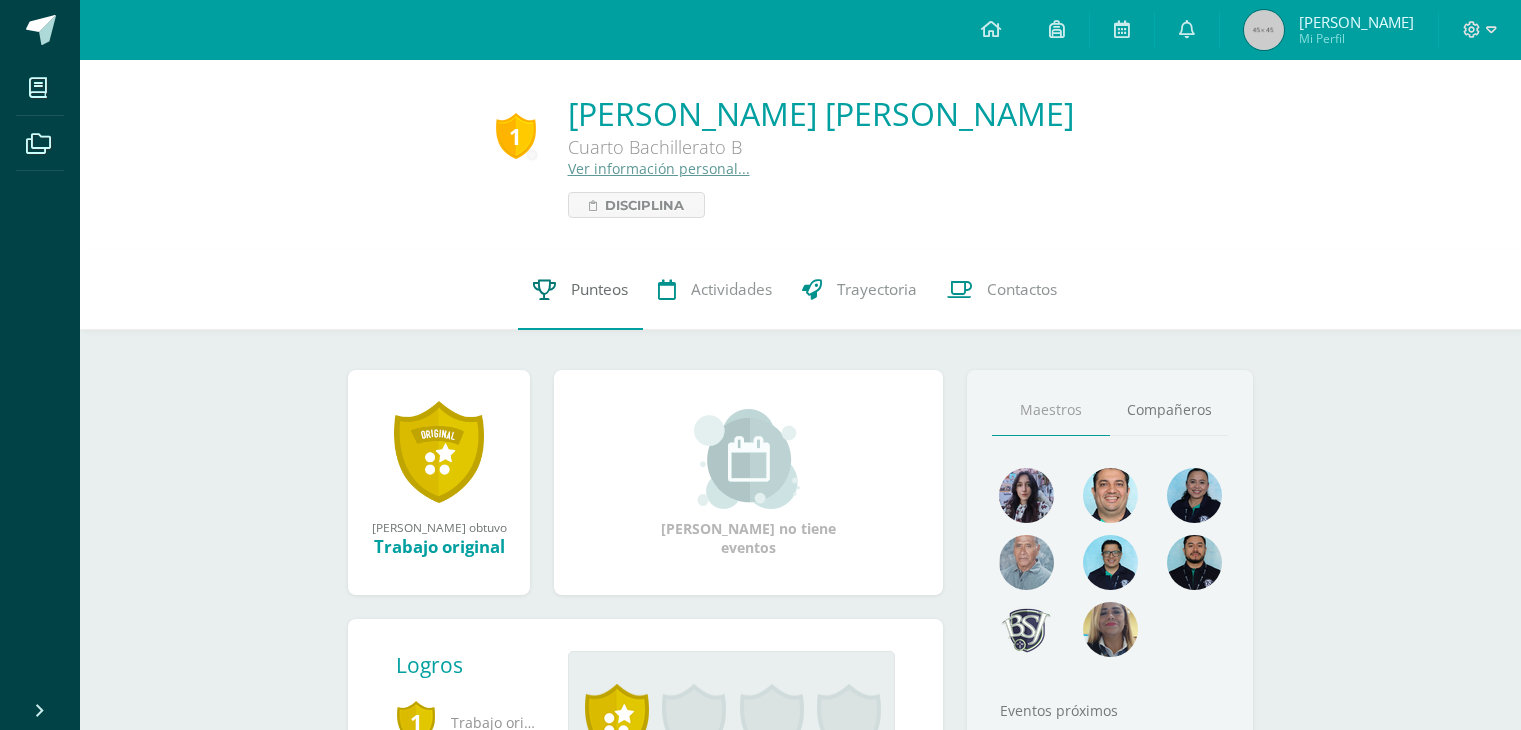 scroll, scrollTop: 0, scrollLeft: 0, axis: both 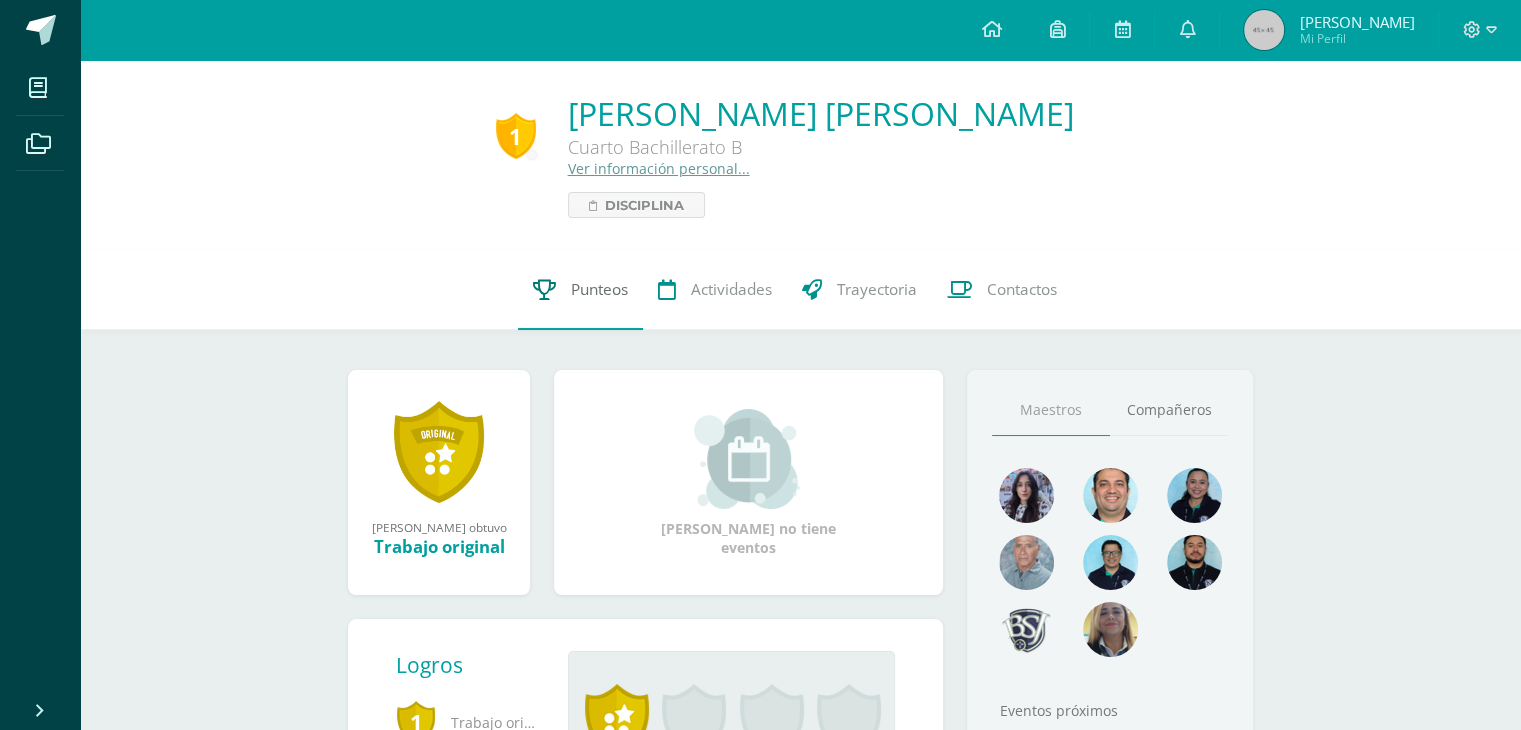 click on "Punteos" at bounding box center (580, 290) 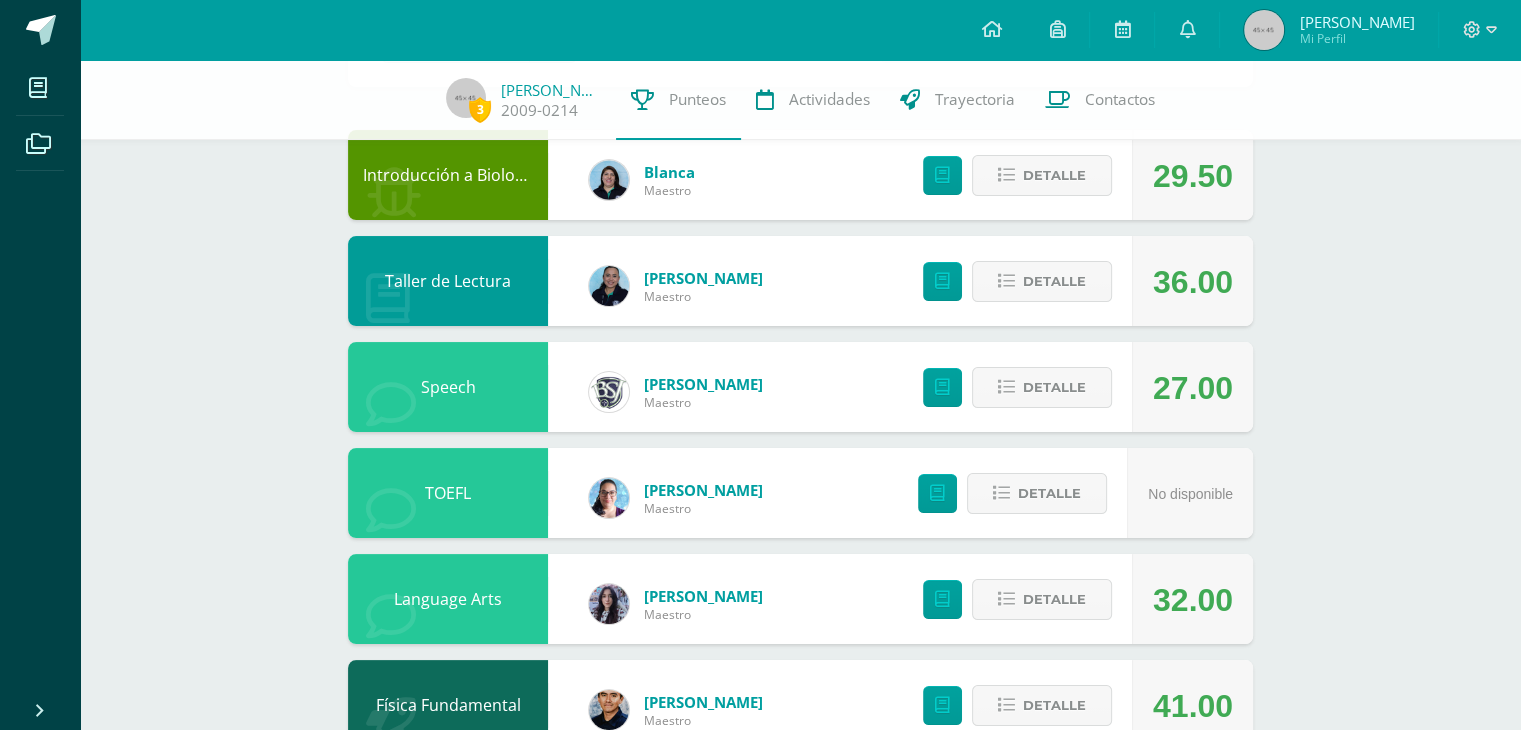 scroll, scrollTop: 188, scrollLeft: 0, axis: vertical 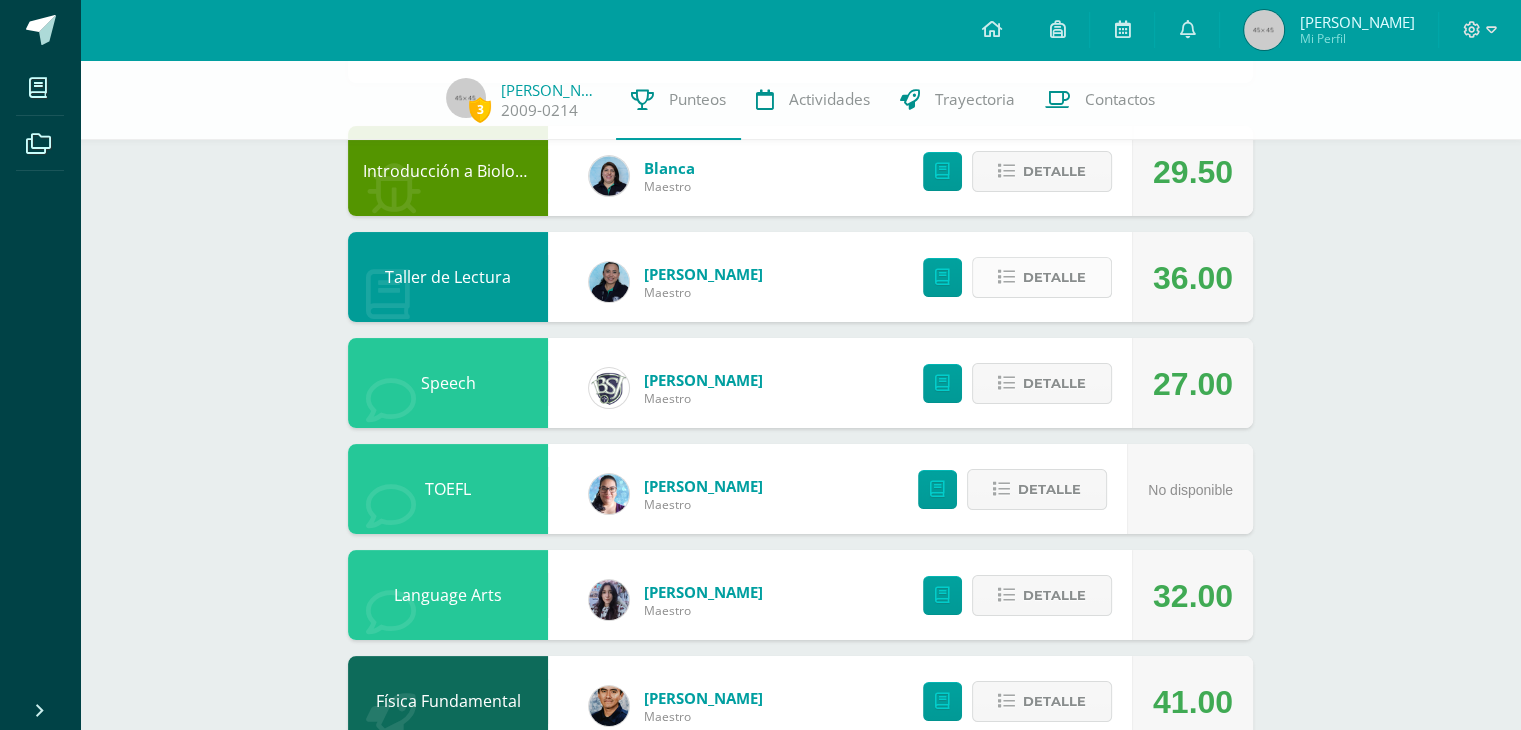 click on "Detalle" at bounding box center (1042, 277) 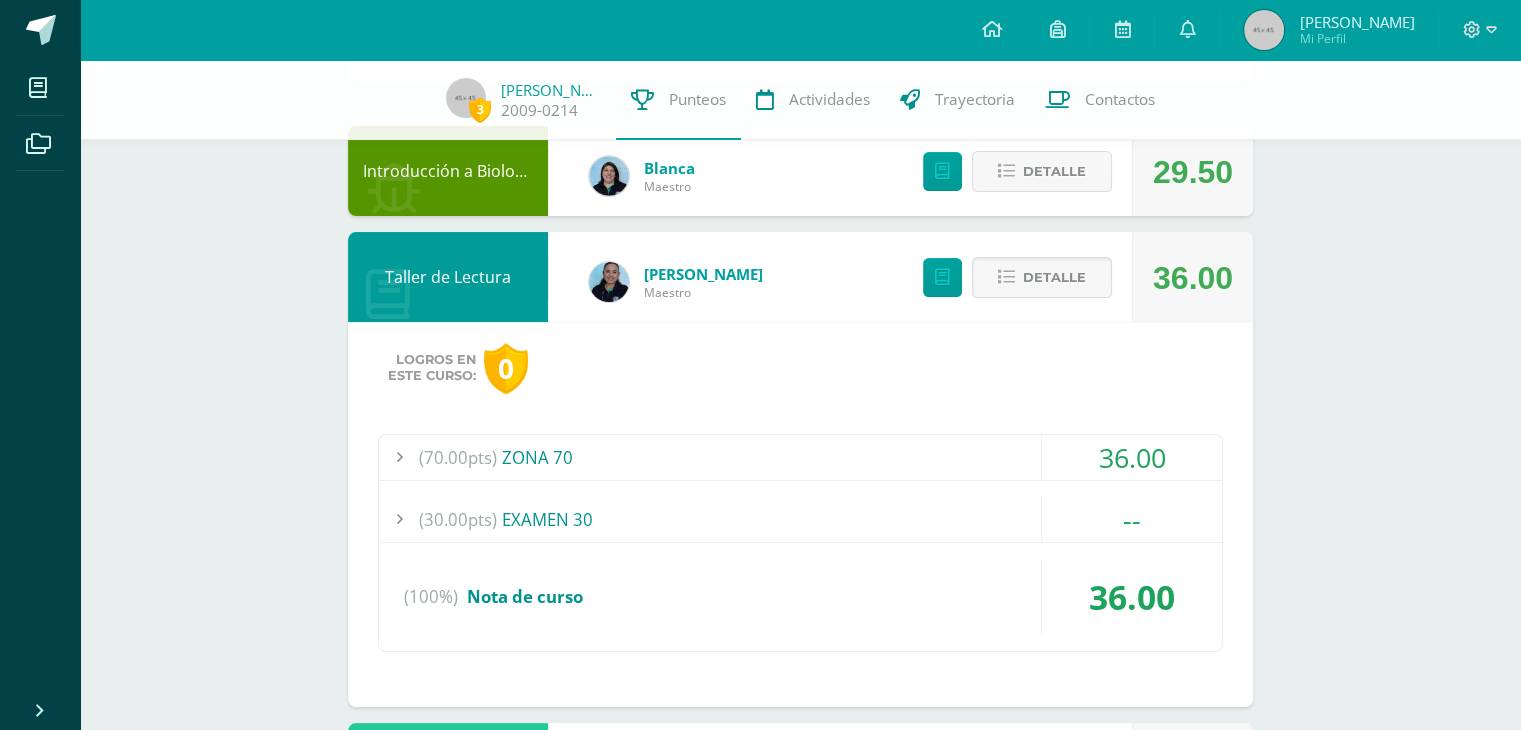 click on "(70.00pts)
ZONA 70" at bounding box center (800, 457) 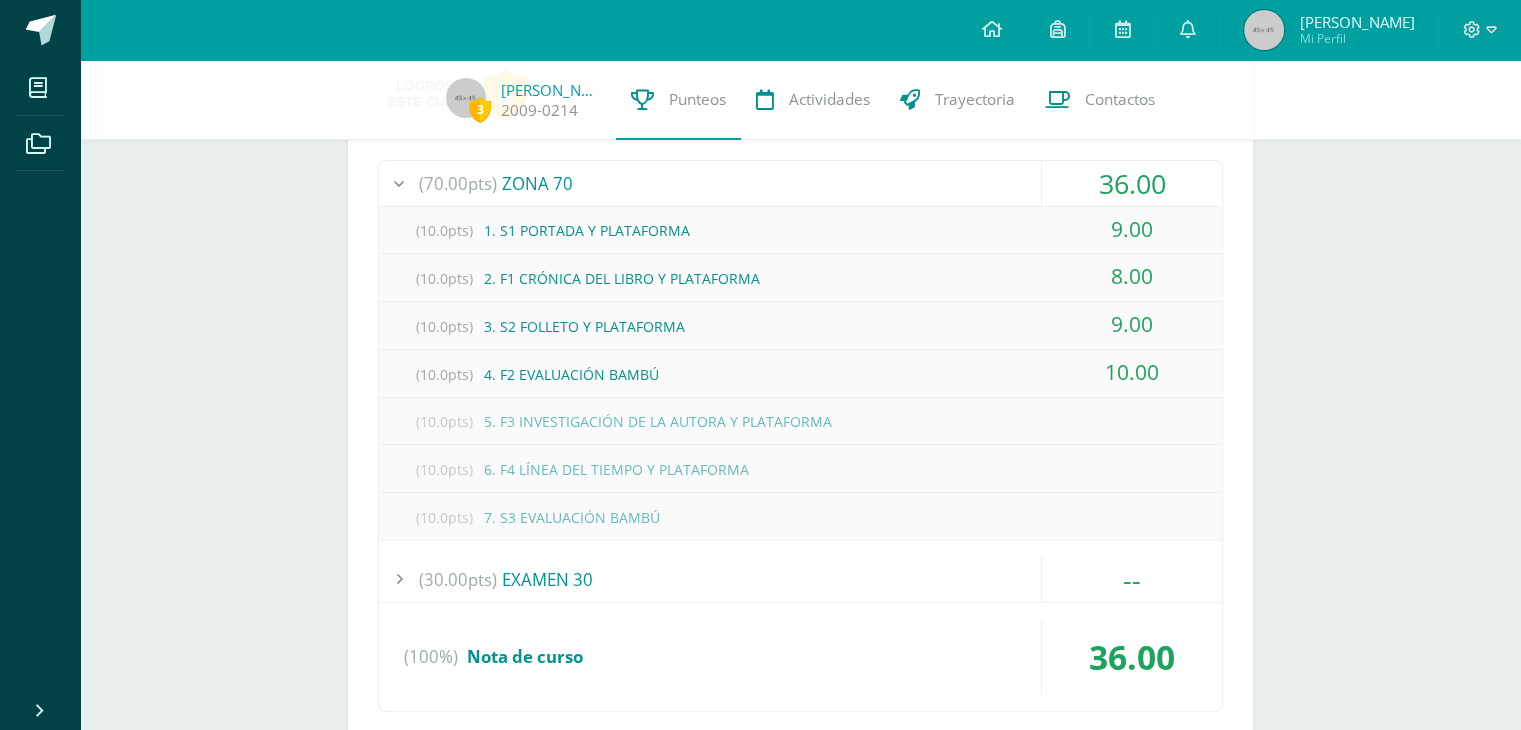 scroll, scrollTop: 467, scrollLeft: 0, axis: vertical 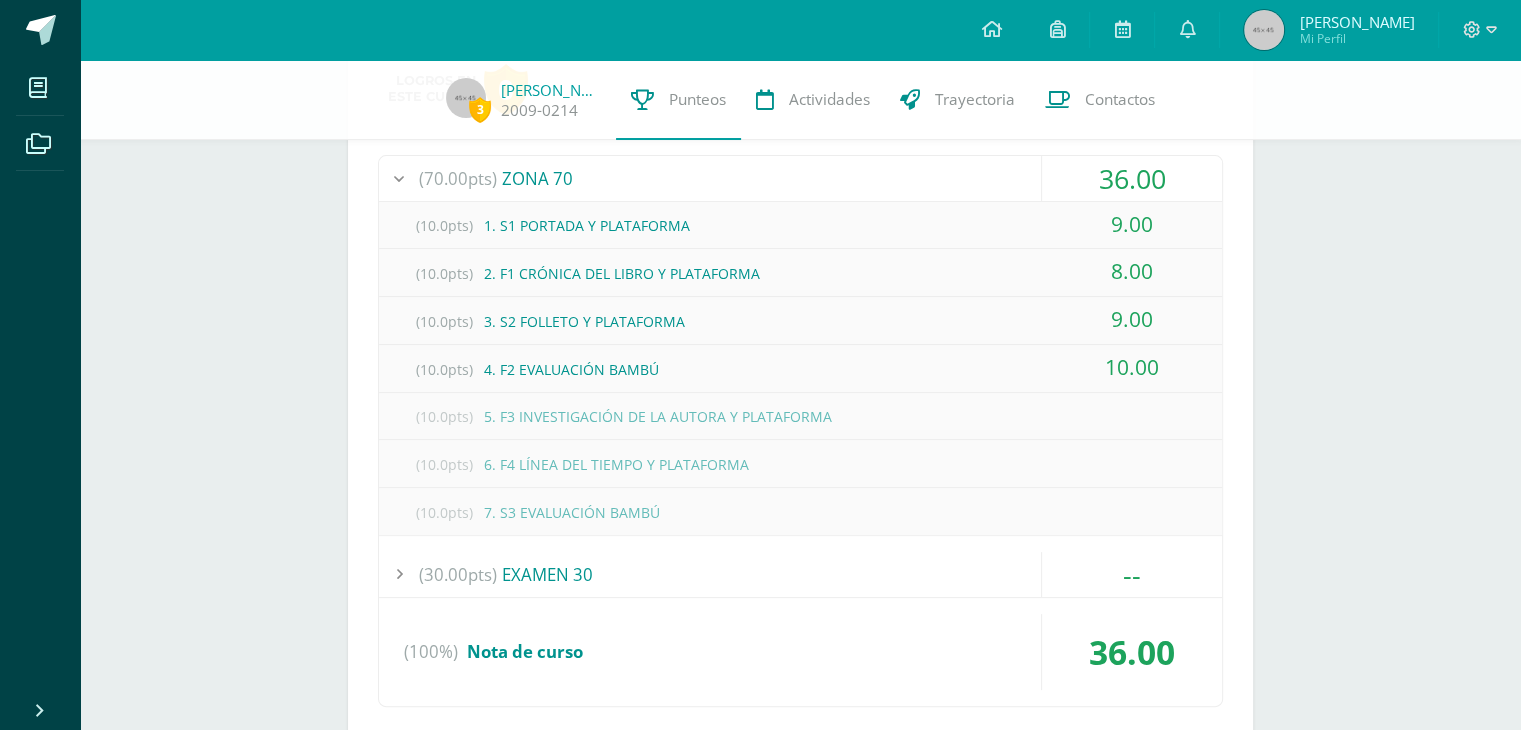click on "(70.00pts)
ZONA 70" at bounding box center (800, 178) 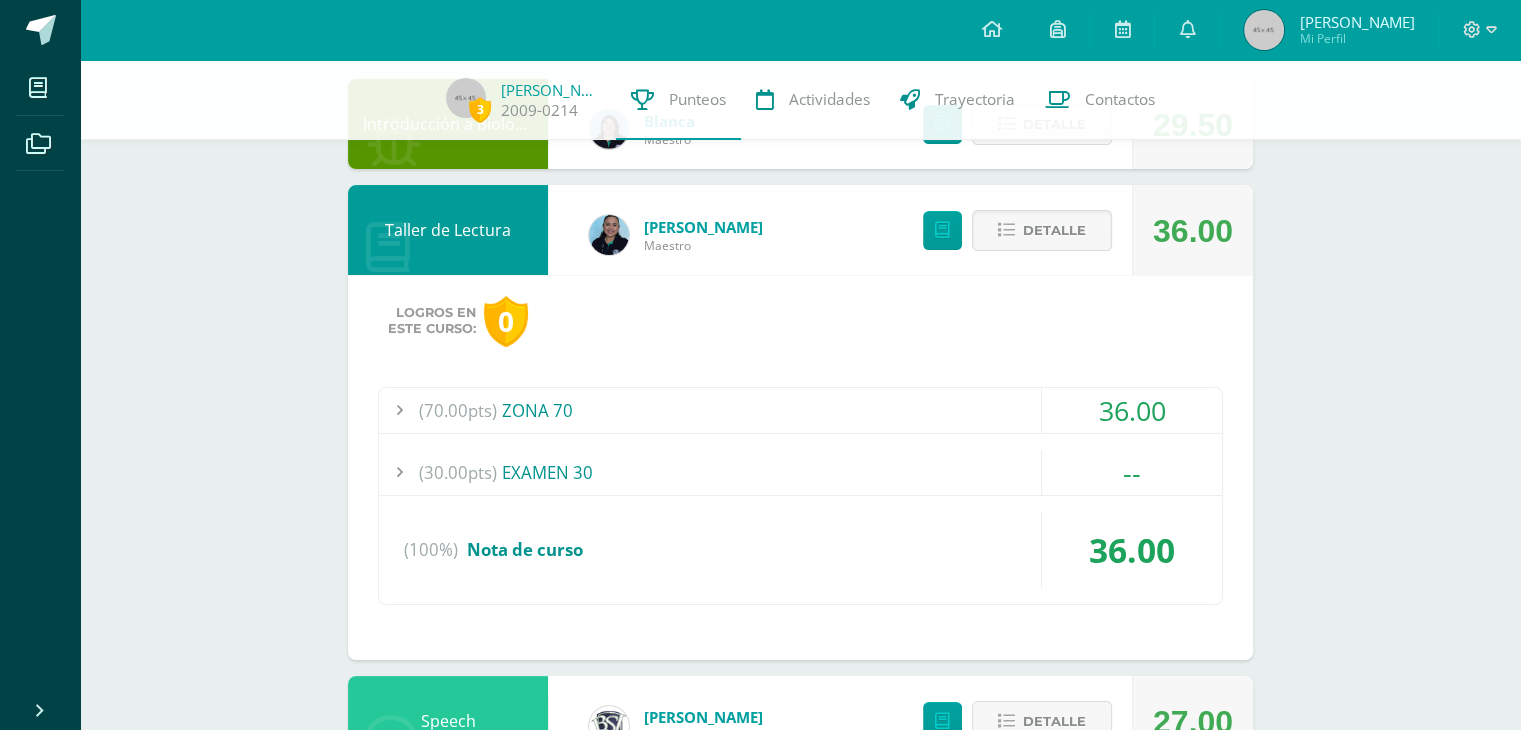 scroll, scrollTop: 234, scrollLeft: 0, axis: vertical 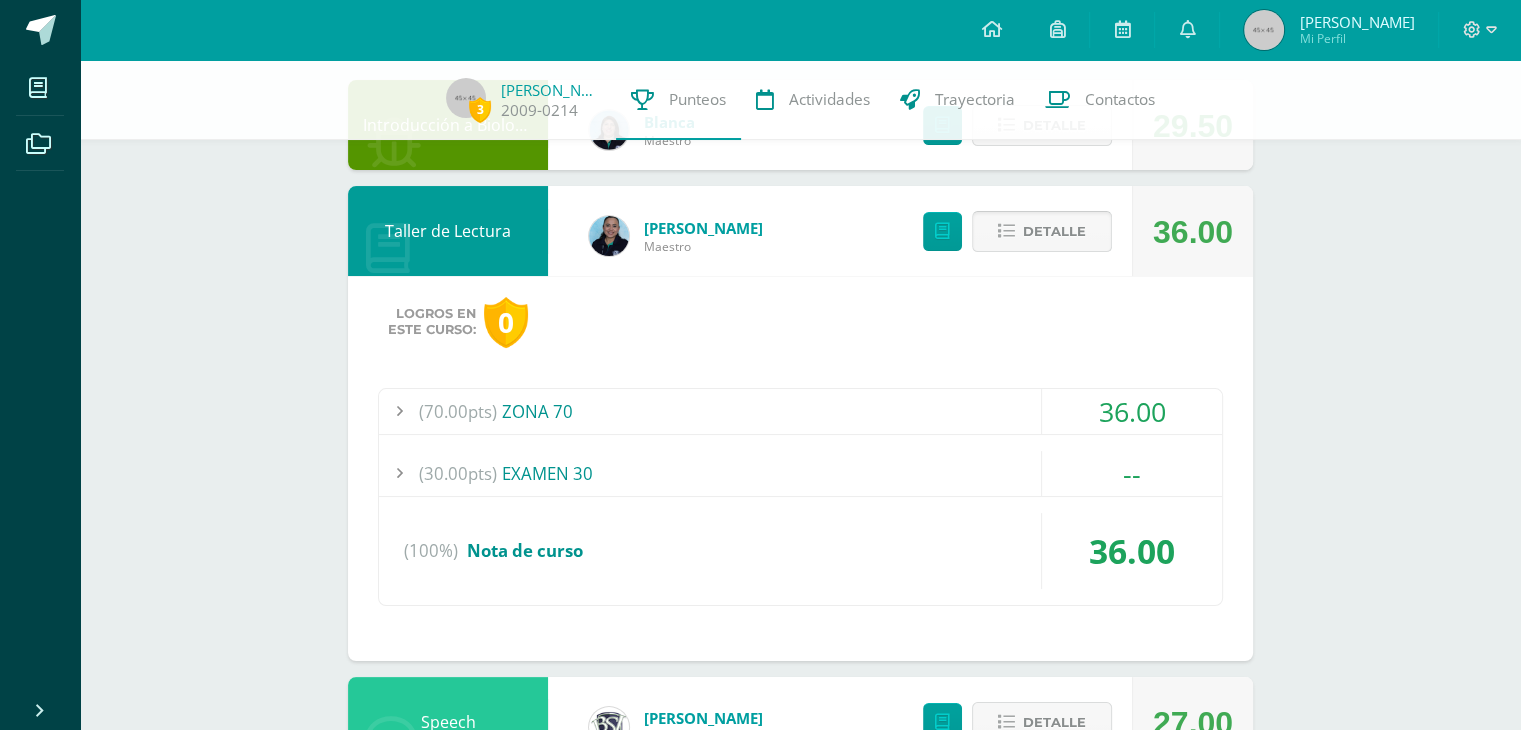 click on "Detalle" at bounding box center [1054, 231] 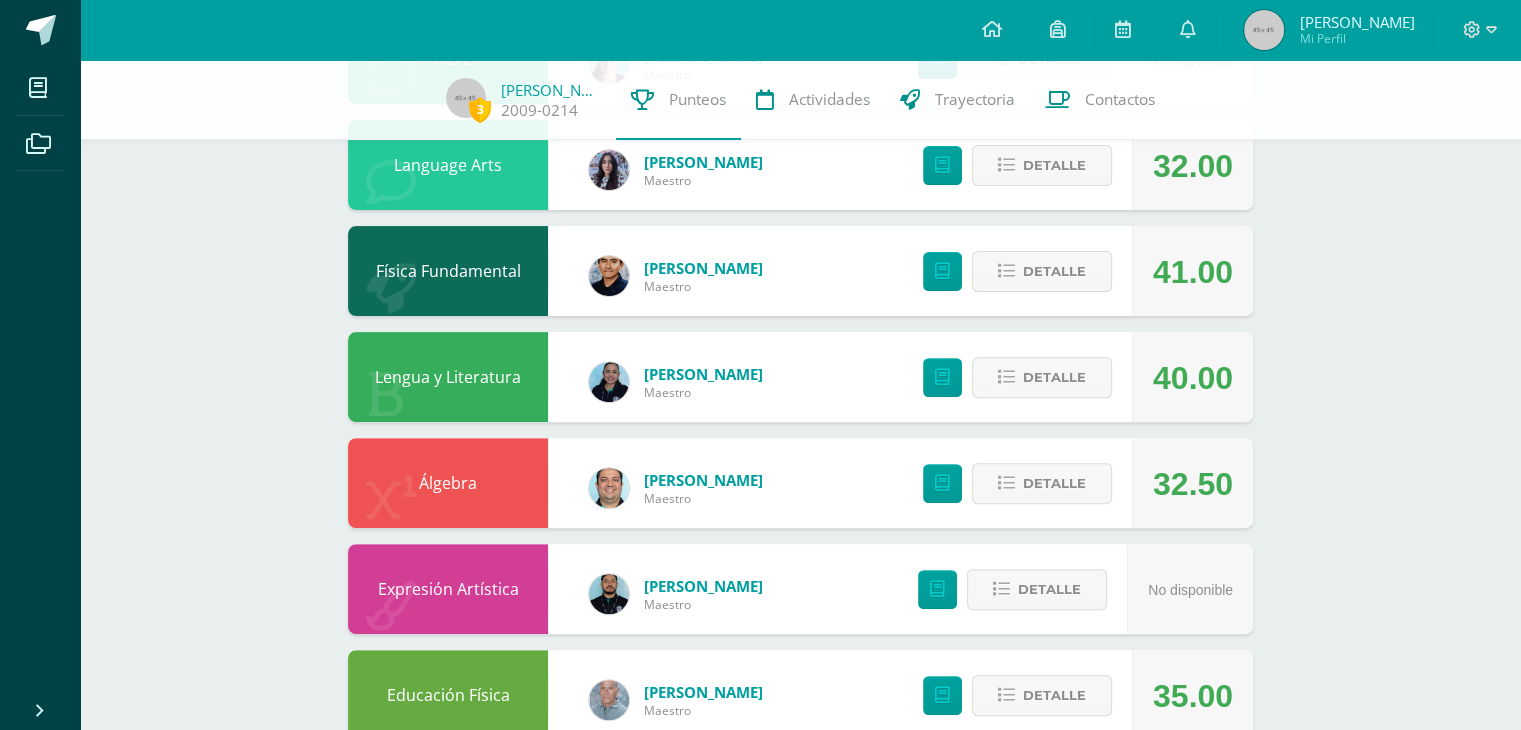 scroll, scrollTop: 624, scrollLeft: 0, axis: vertical 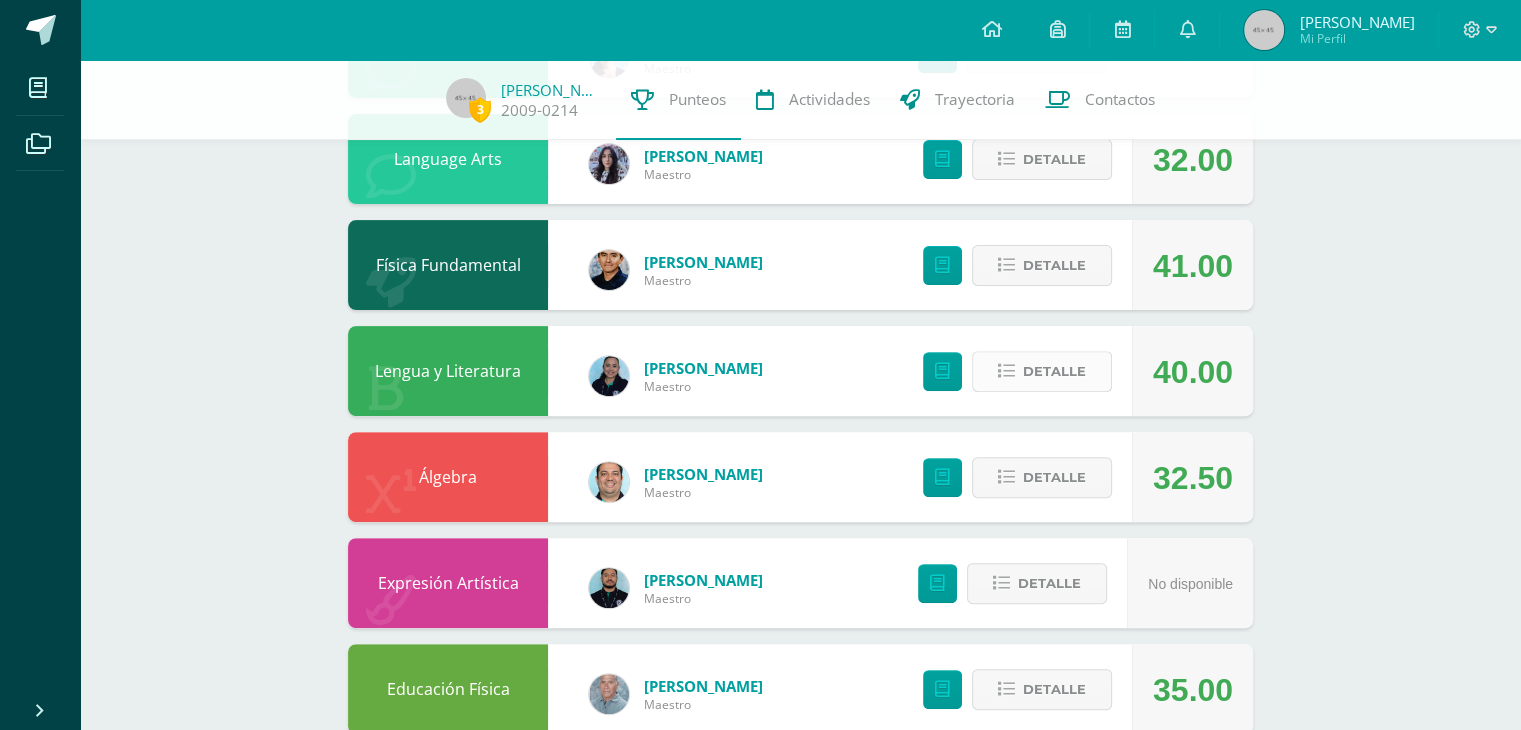 click on "Detalle" at bounding box center [1054, 371] 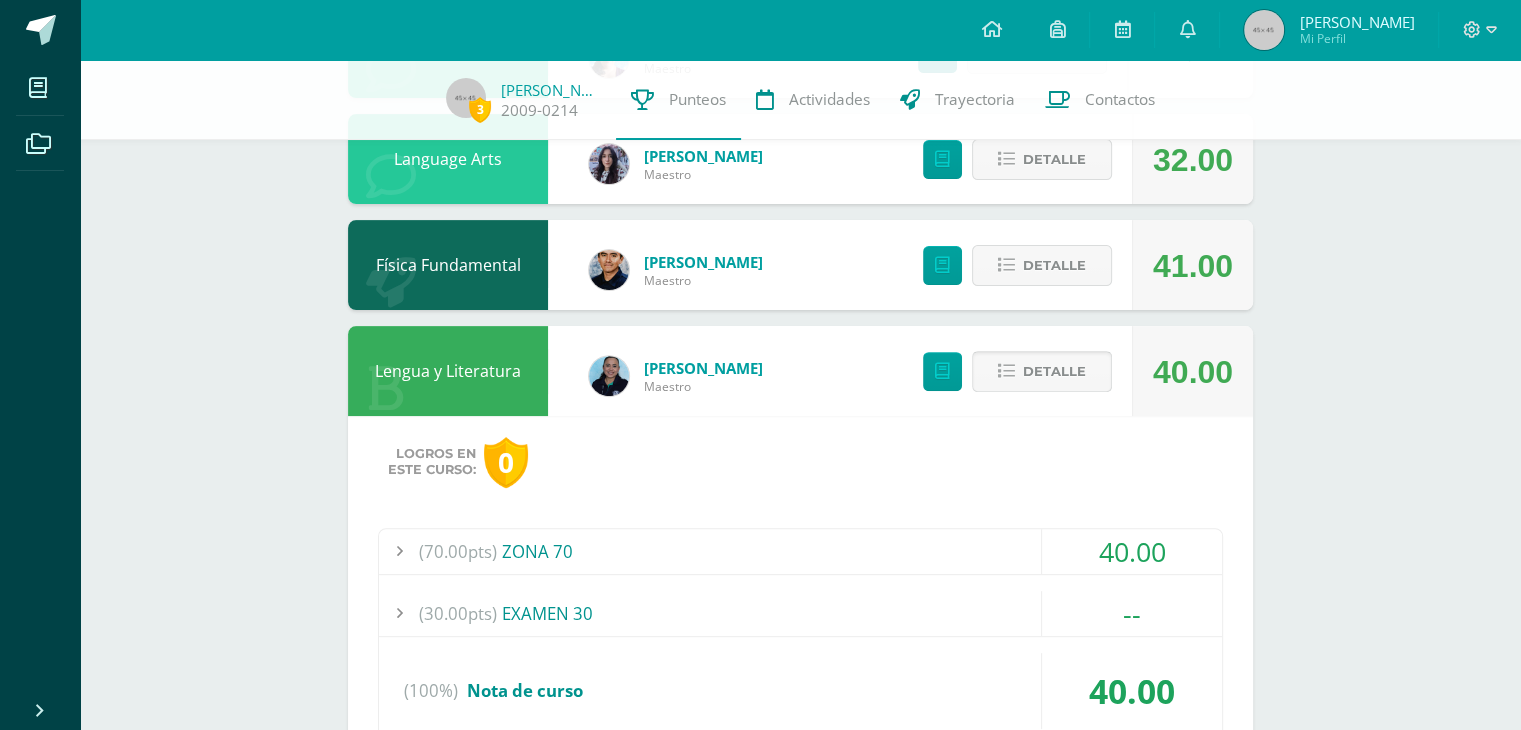 click on "Detalle" at bounding box center (1054, 371) 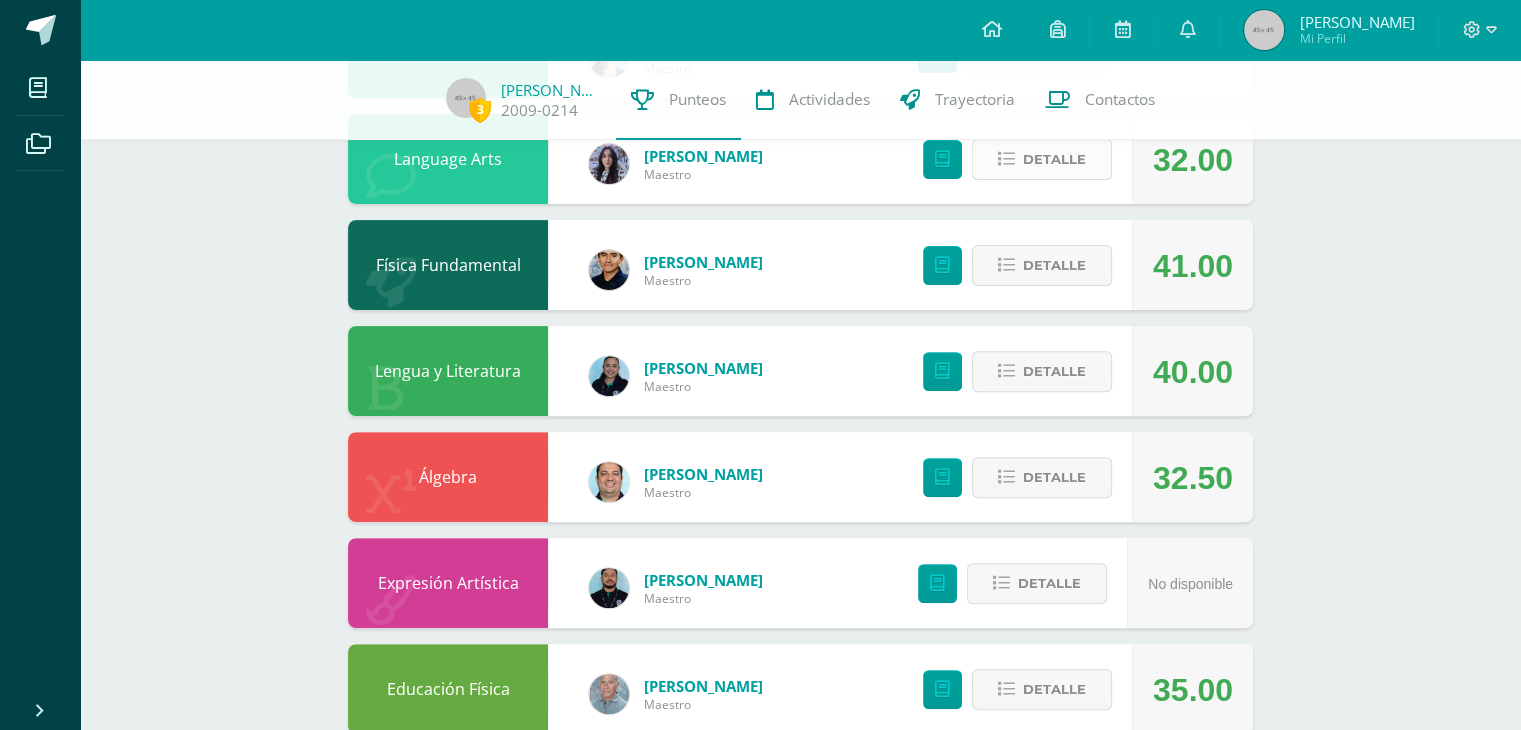 click on "Detalle" at bounding box center (1054, 159) 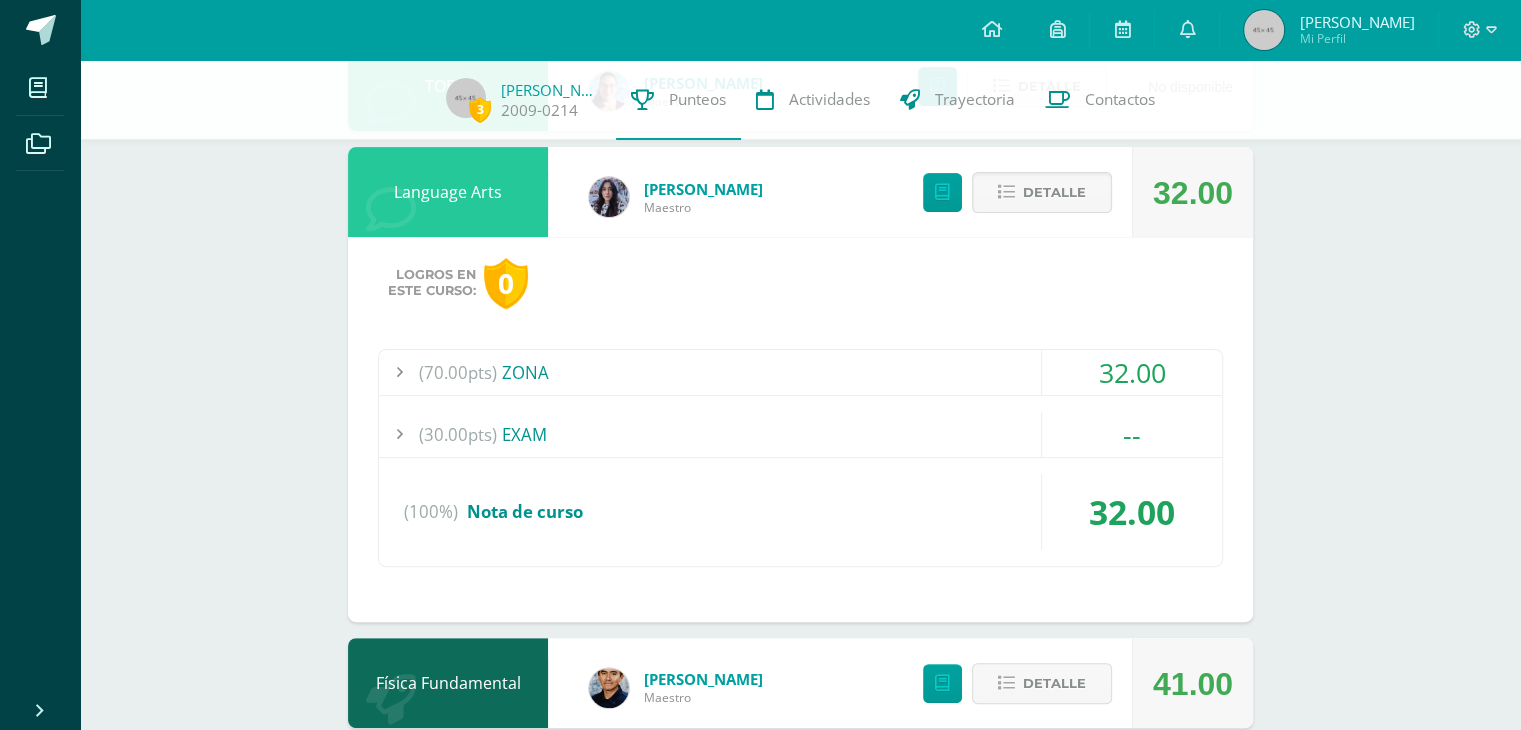 scroll, scrollTop: 478, scrollLeft: 0, axis: vertical 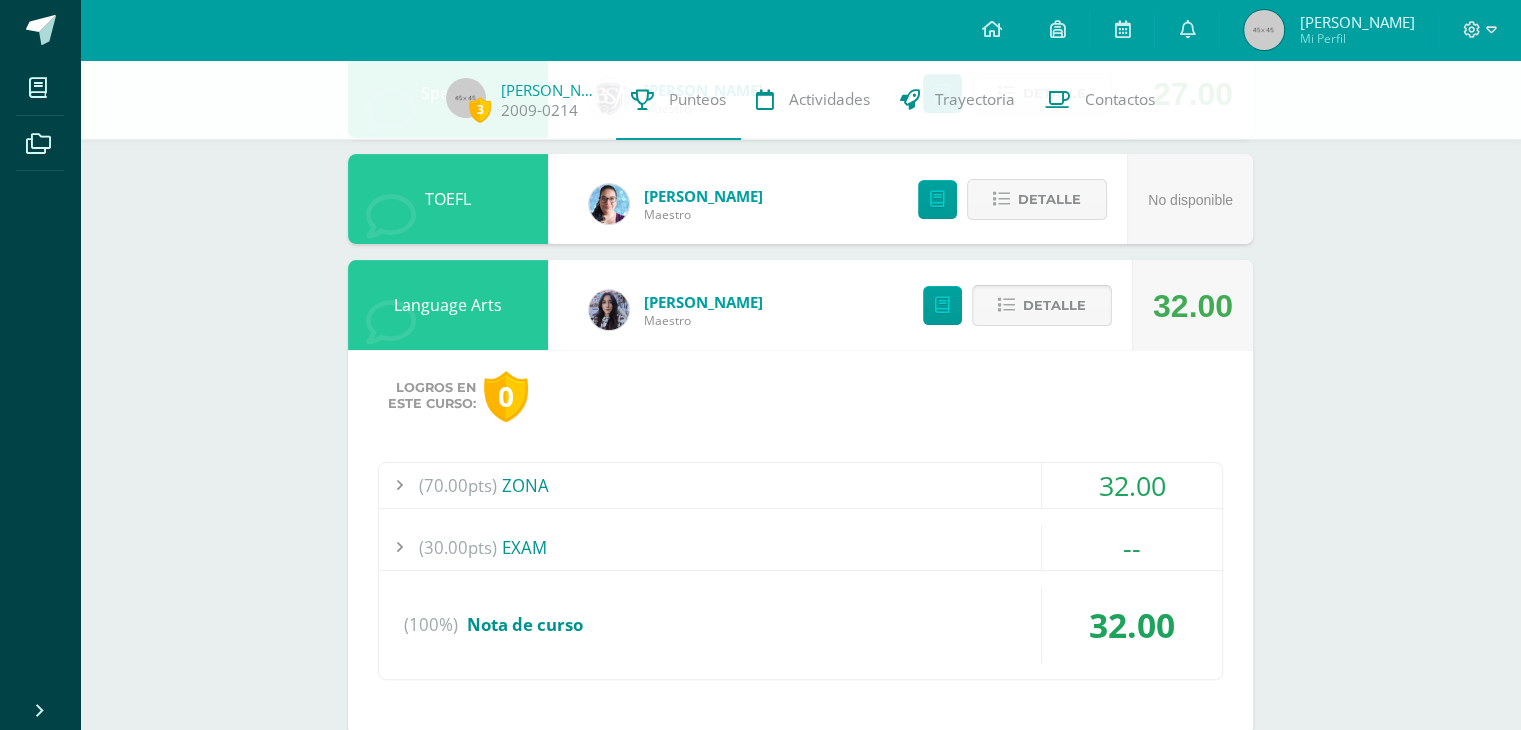 click on "Detalle" at bounding box center (1042, 305) 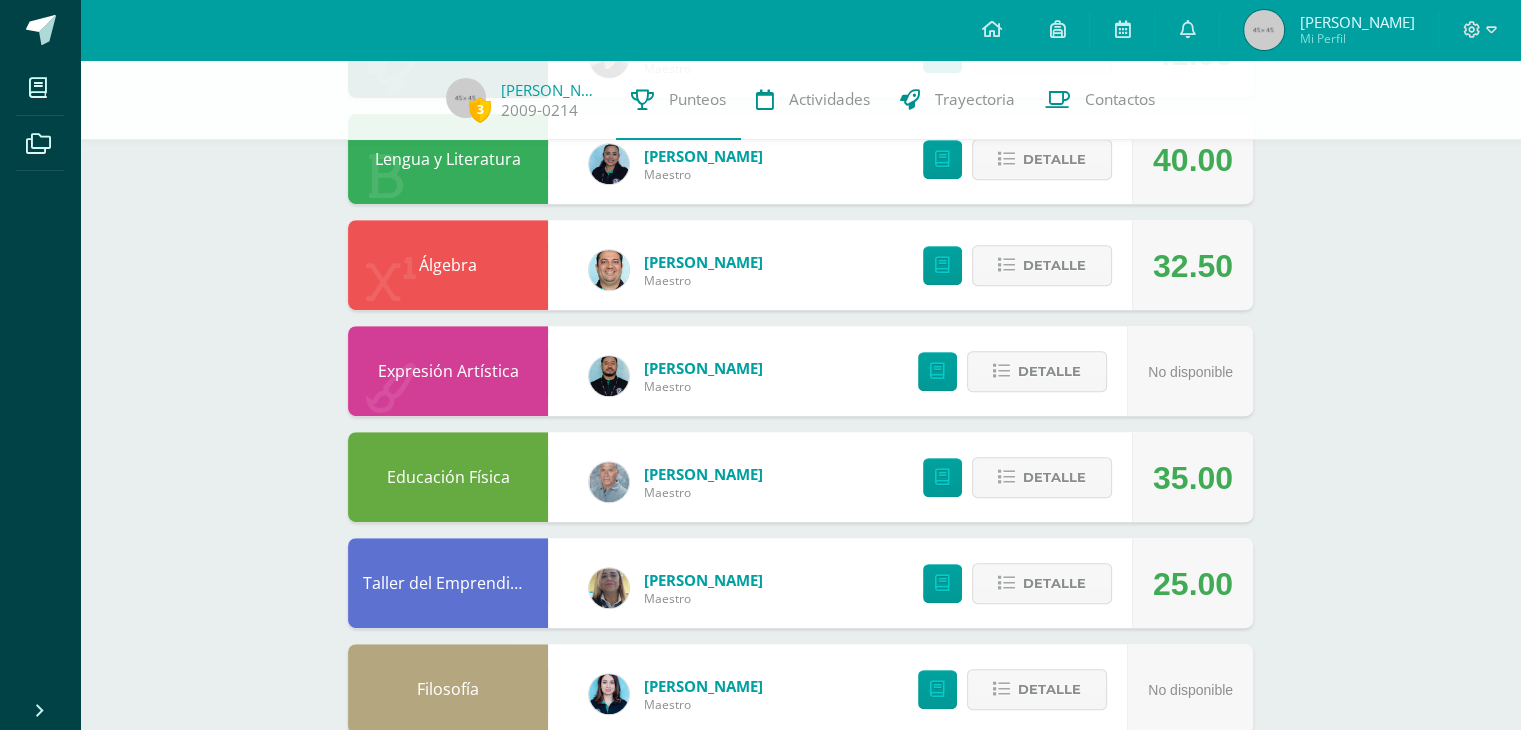 scroll, scrollTop: 1622, scrollLeft: 0, axis: vertical 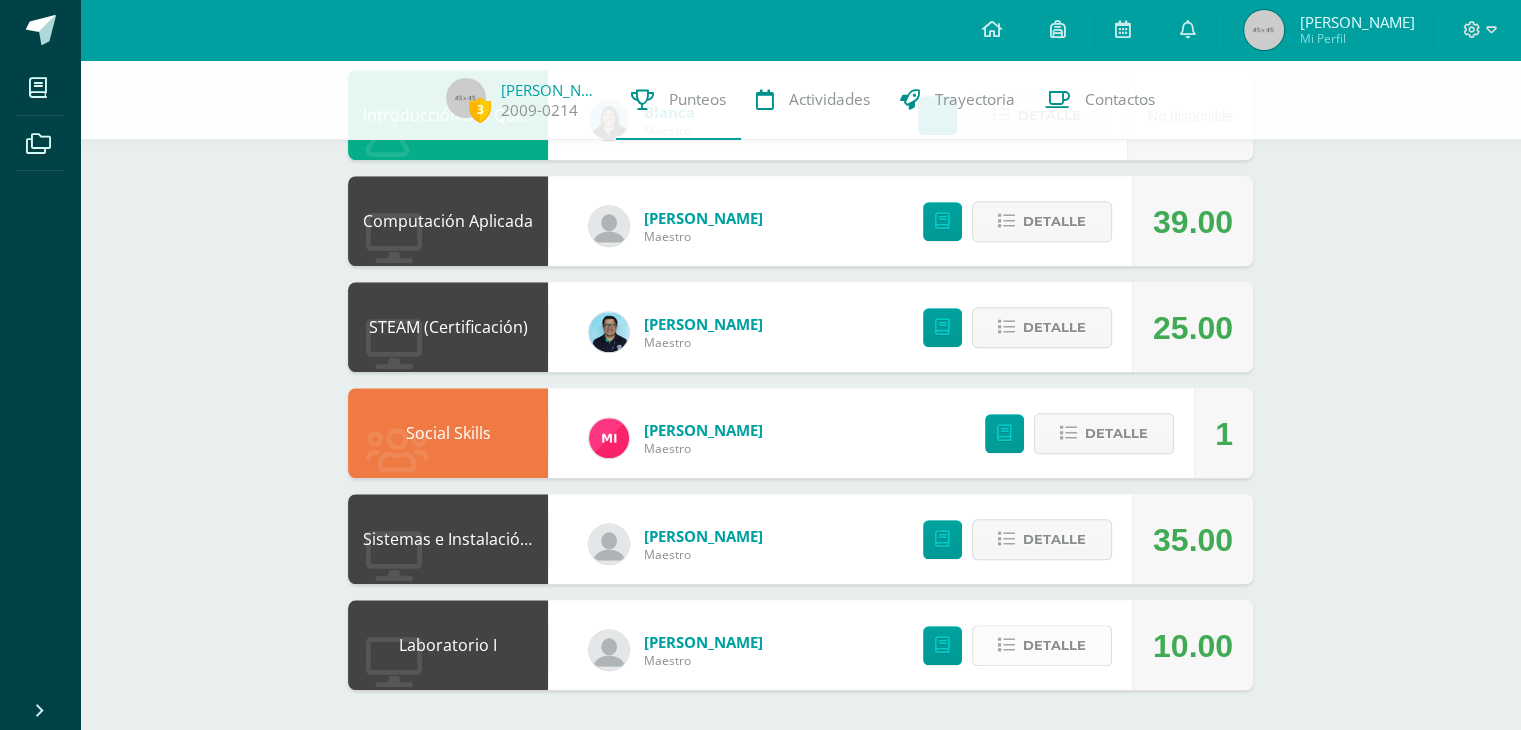 click on "Detalle" at bounding box center (1054, 645) 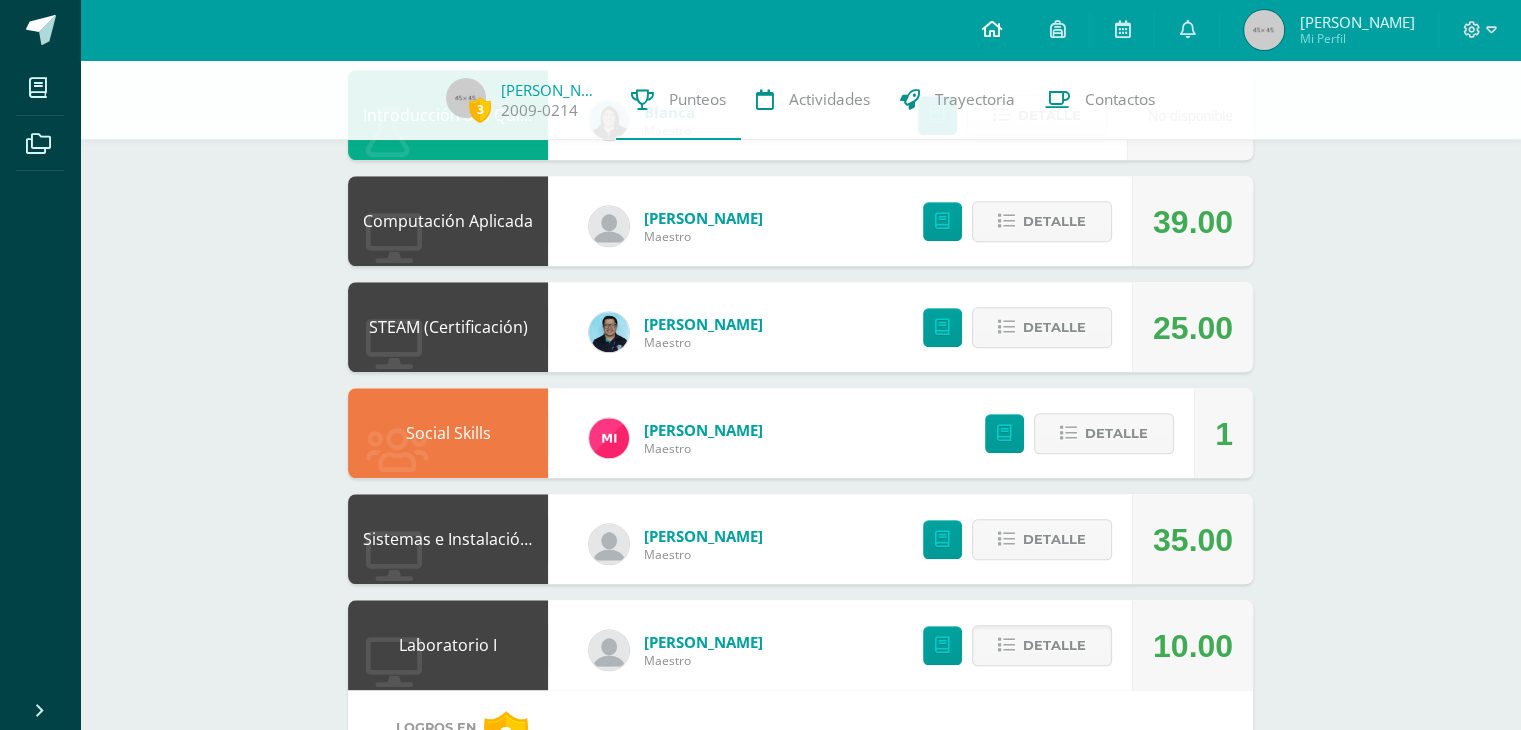 click at bounding box center [991, 30] 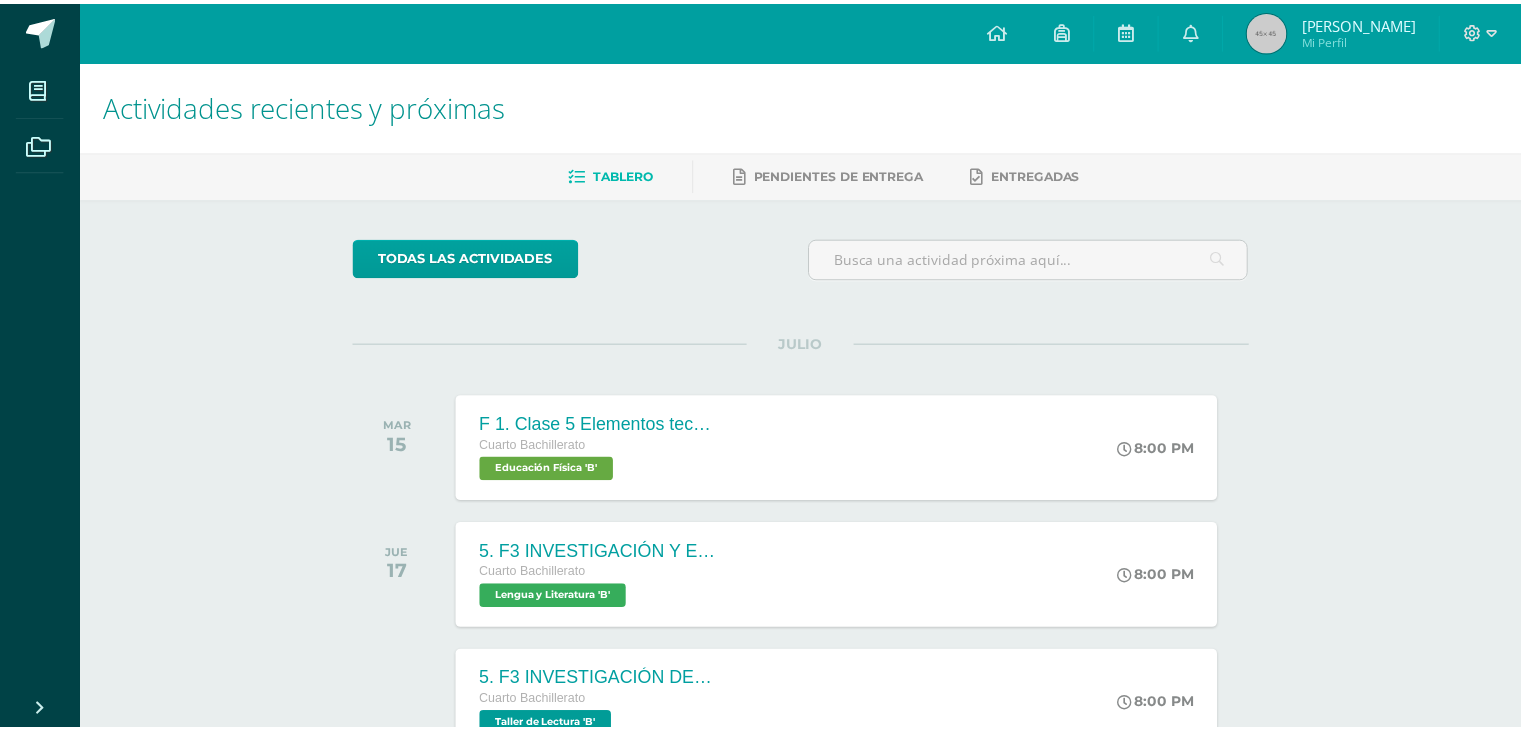 scroll, scrollTop: 0, scrollLeft: 0, axis: both 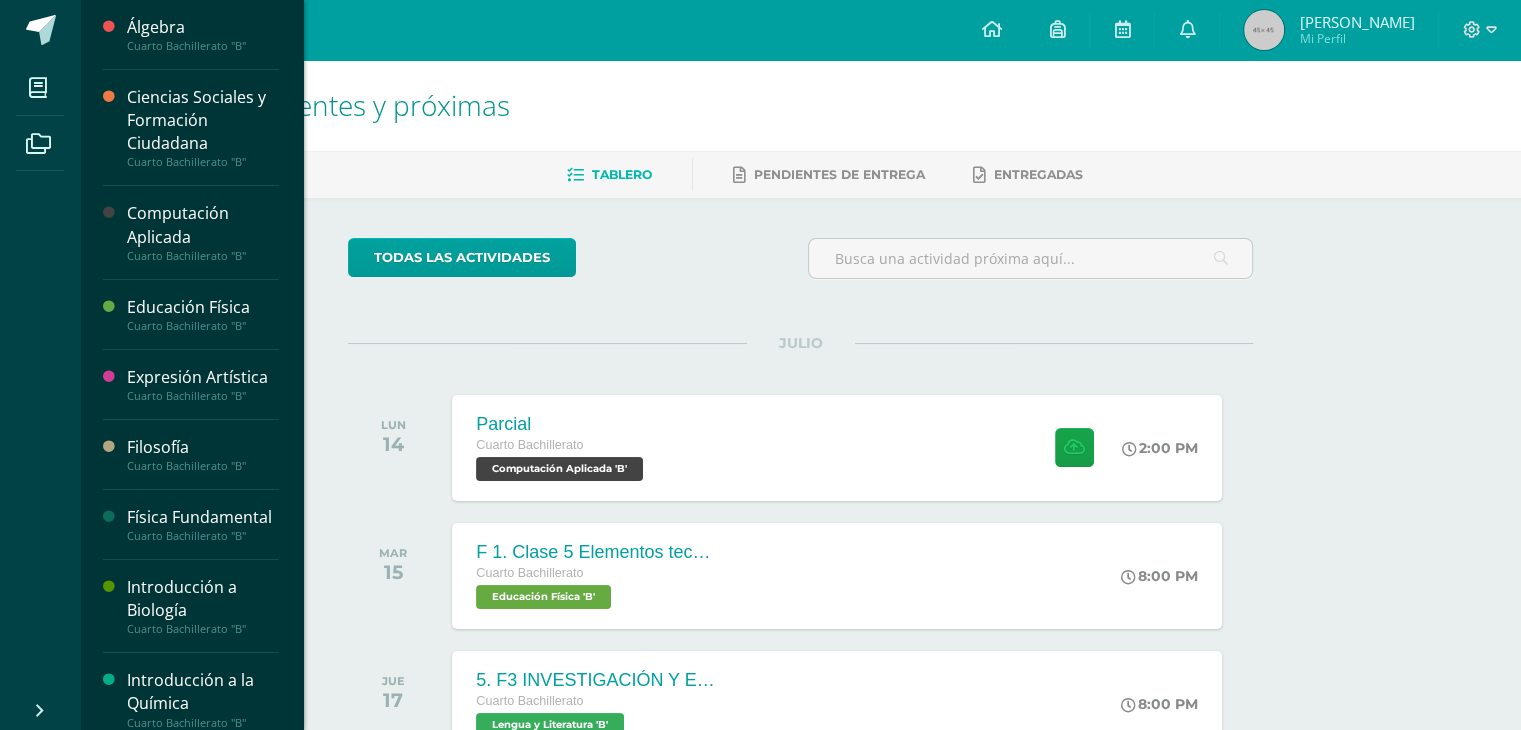 click on "Computación Aplicada" at bounding box center (203, 225) 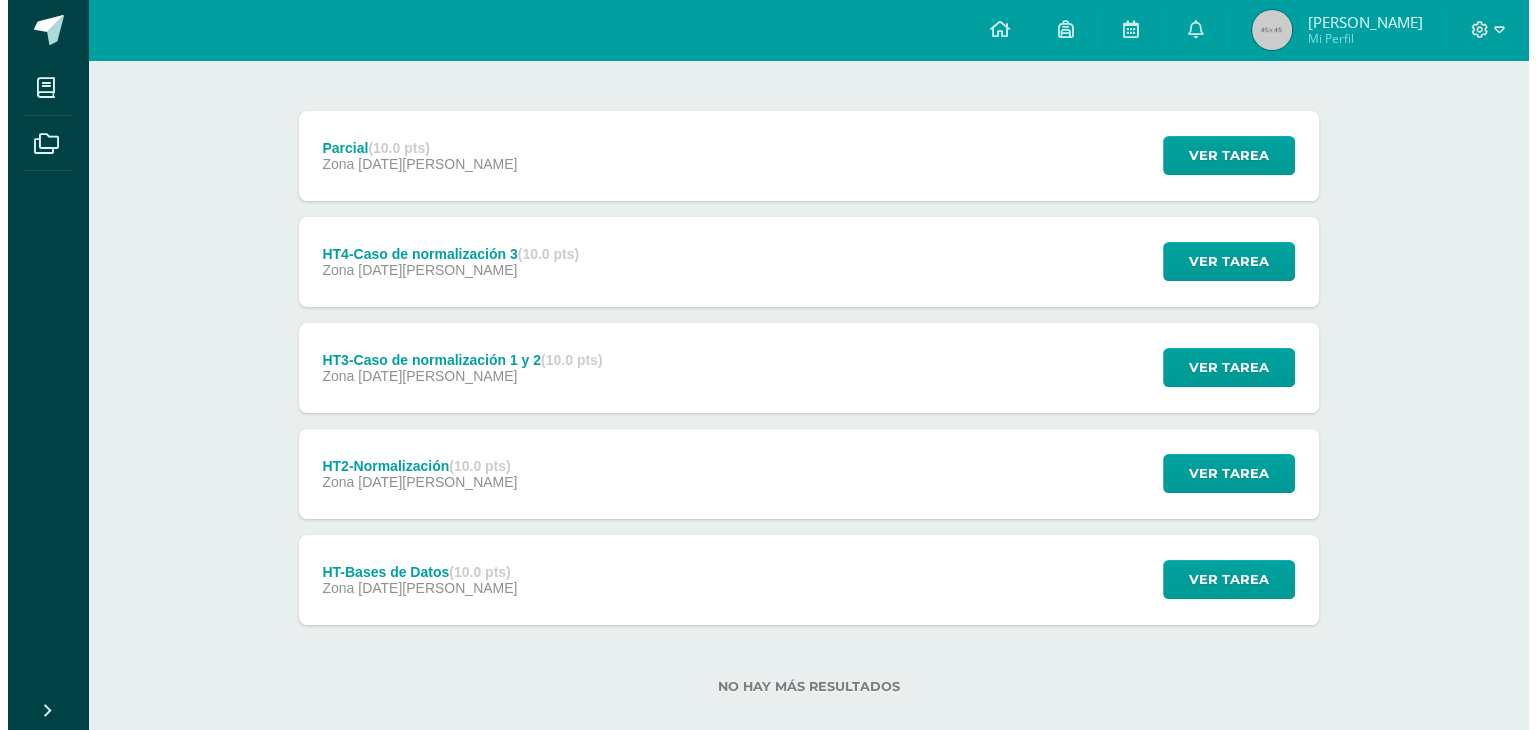 scroll, scrollTop: 250, scrollLeft: 0, axis: vertical 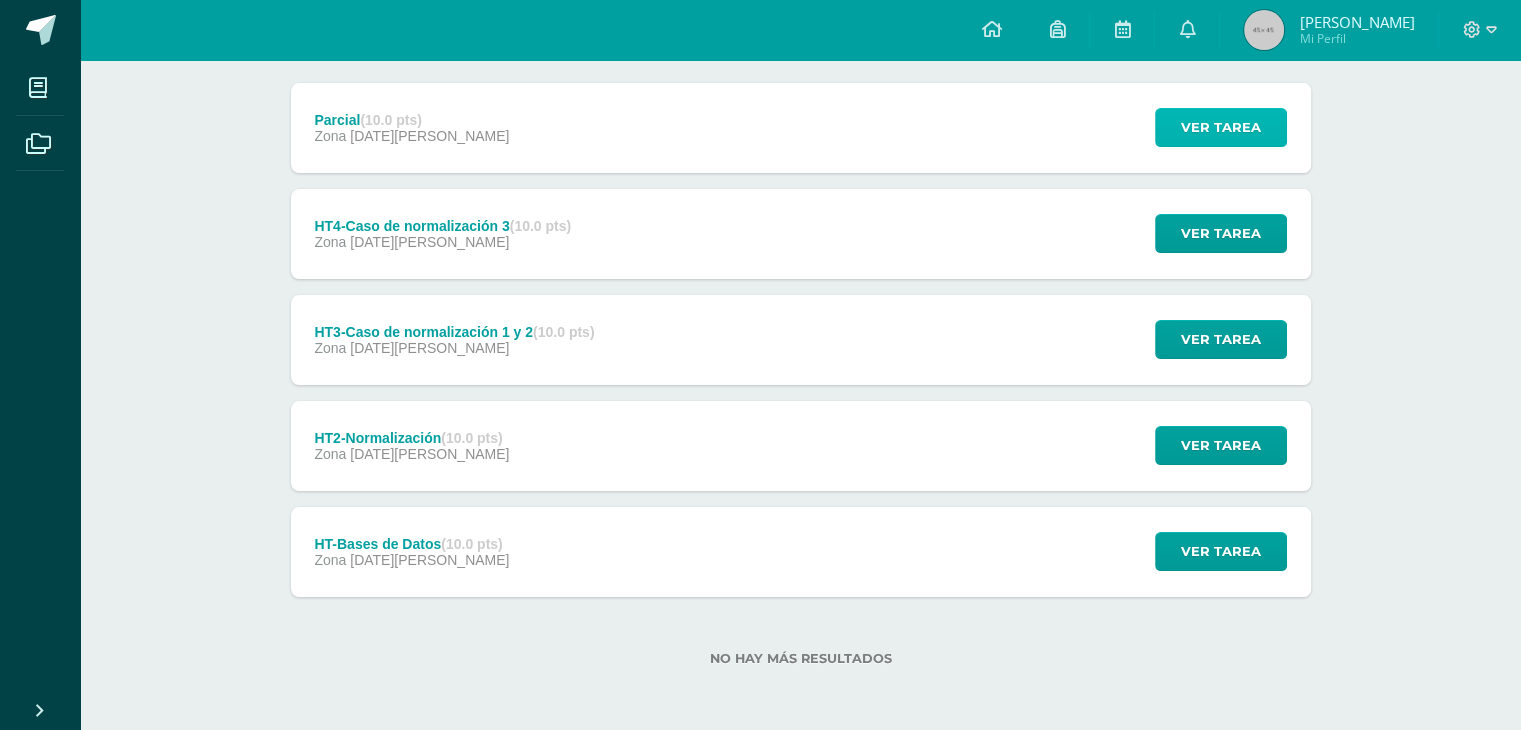 click on "Ver tarea" at bounding box center [1221, 127] 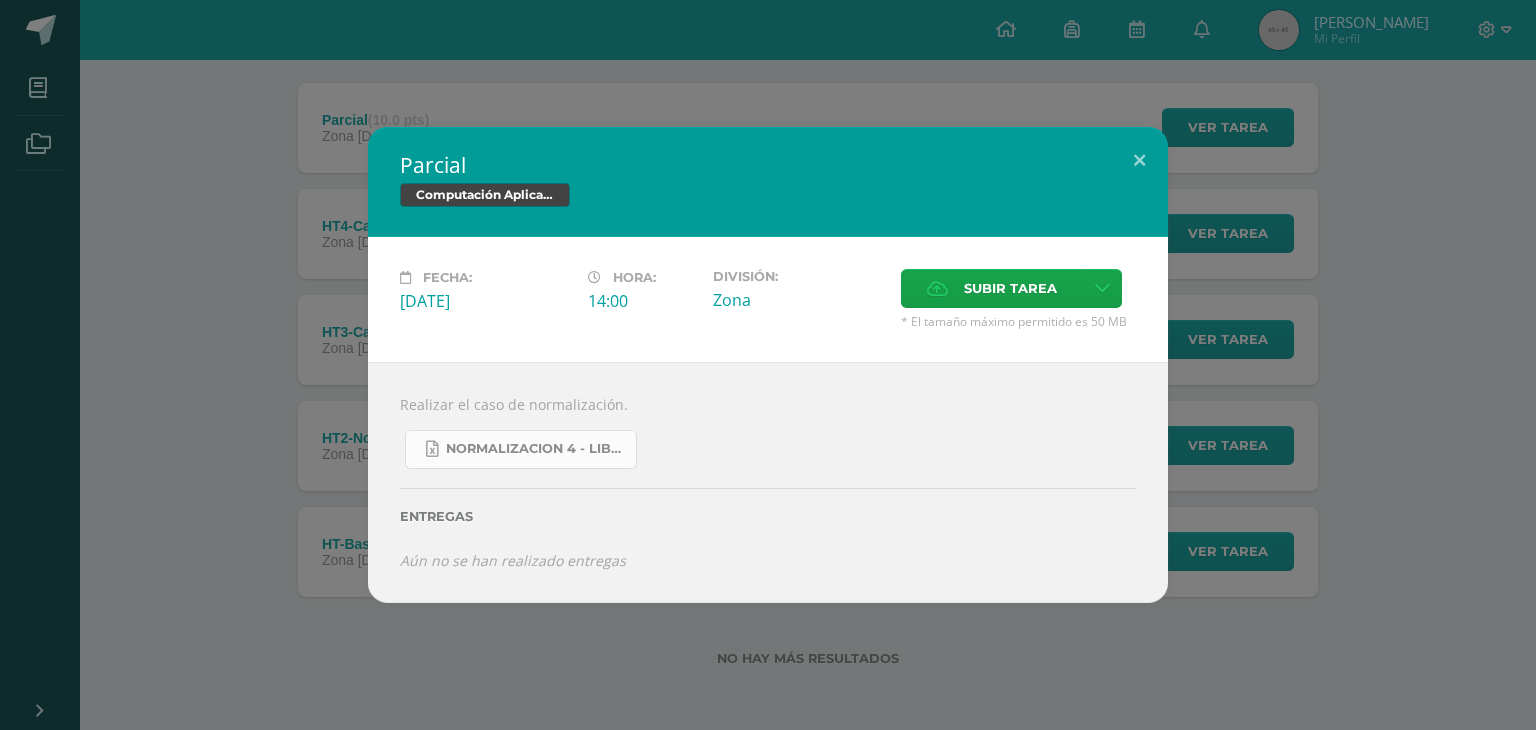 click on "NORMALIZACION 4 - LIBROS.xlsx" at bounding box center (536, 449) 